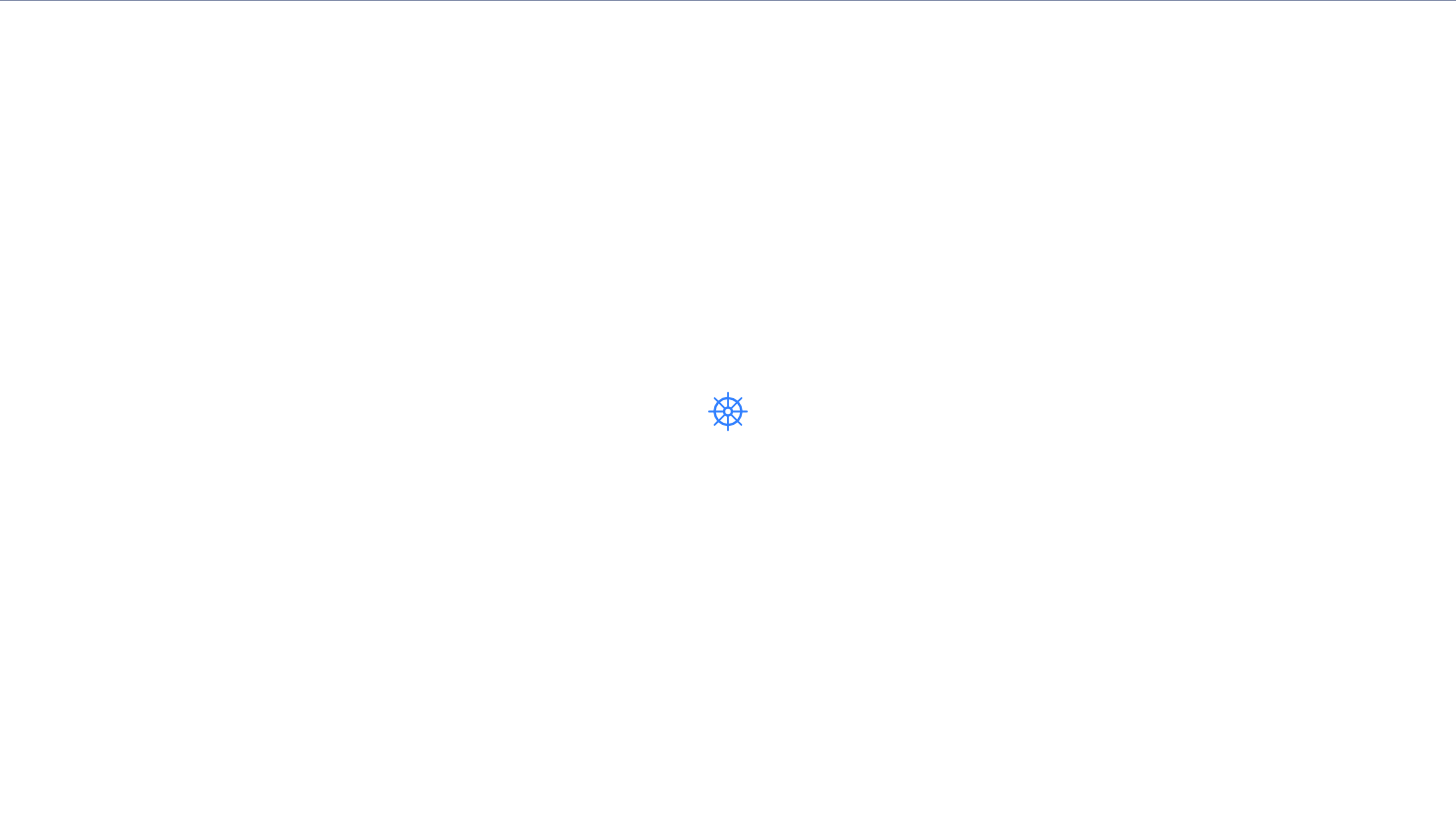 scroll, scrollTop: 0, scrollLeft: 0, axis: both 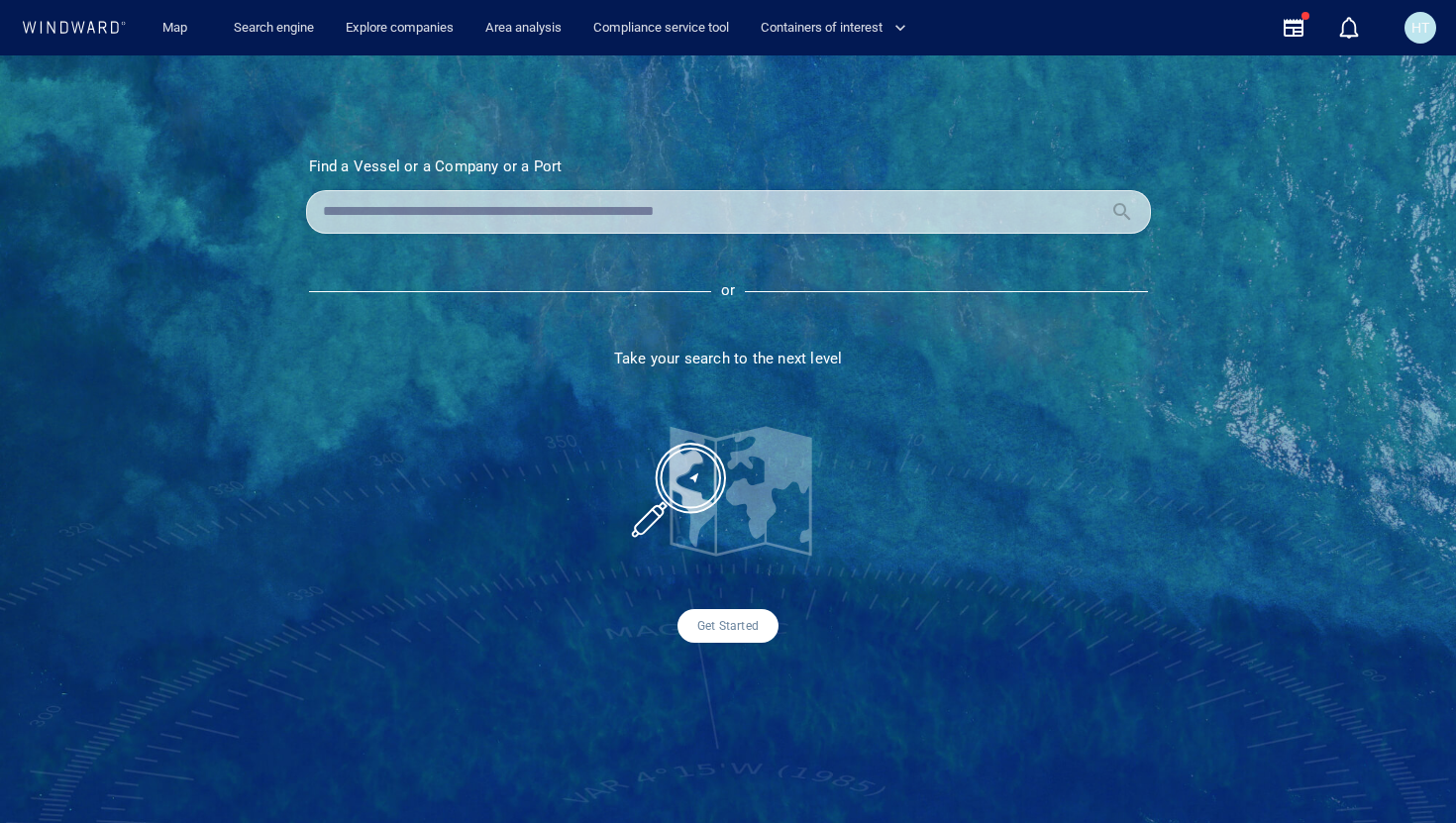 click at bounding box center [712, 212] 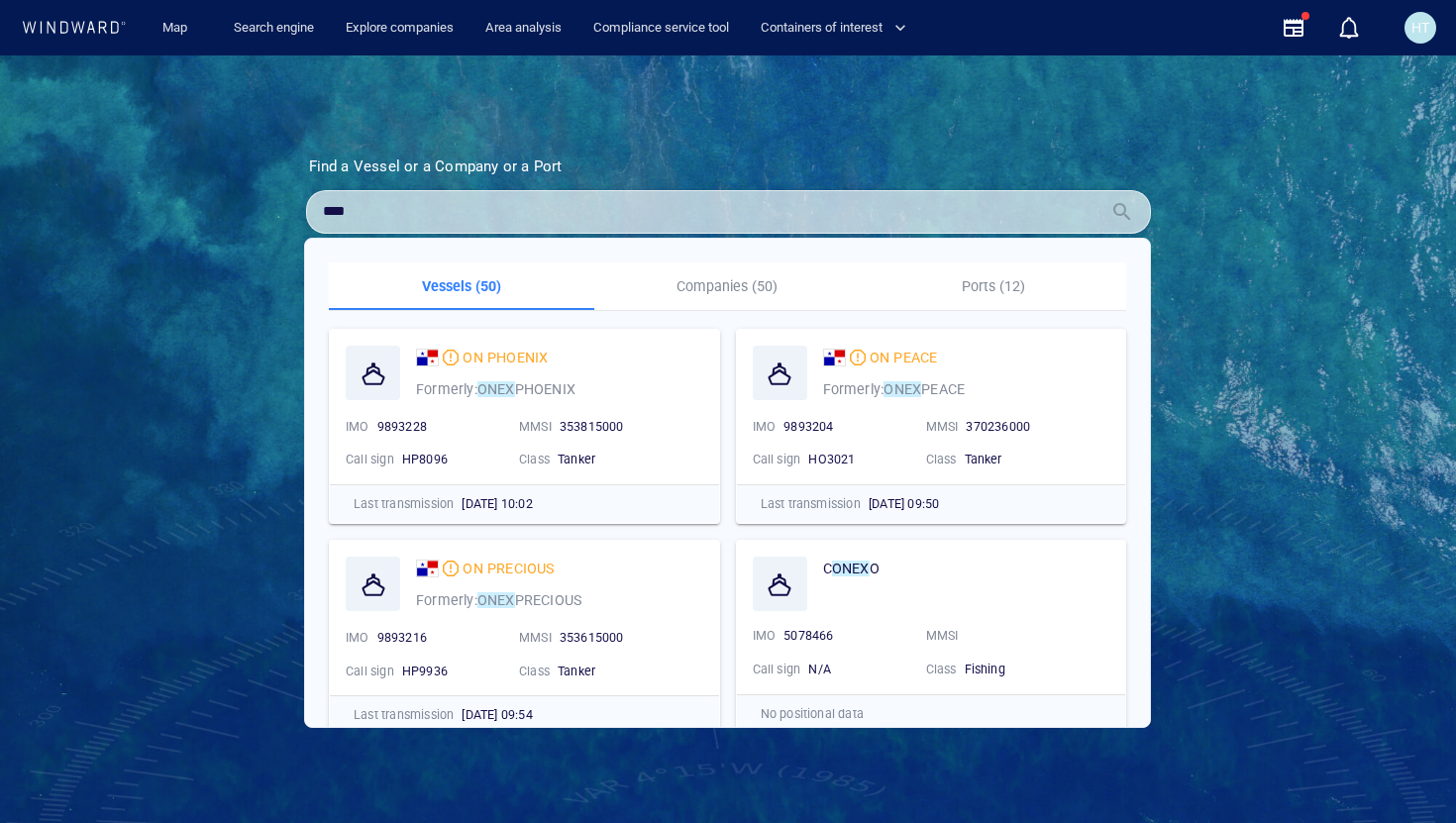 type on "****" 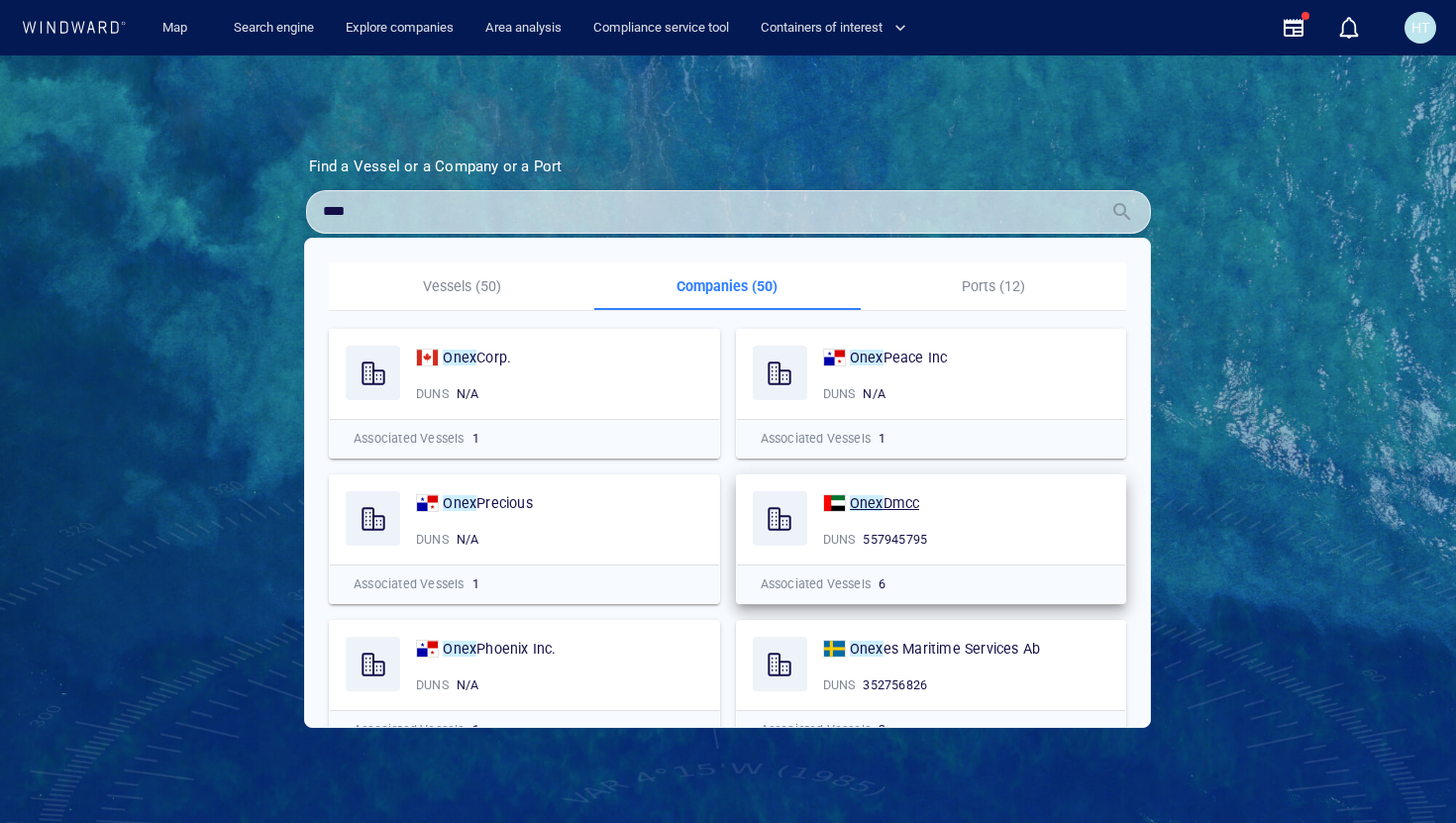 click on "Dmcc" at bounding box center (901, 503) 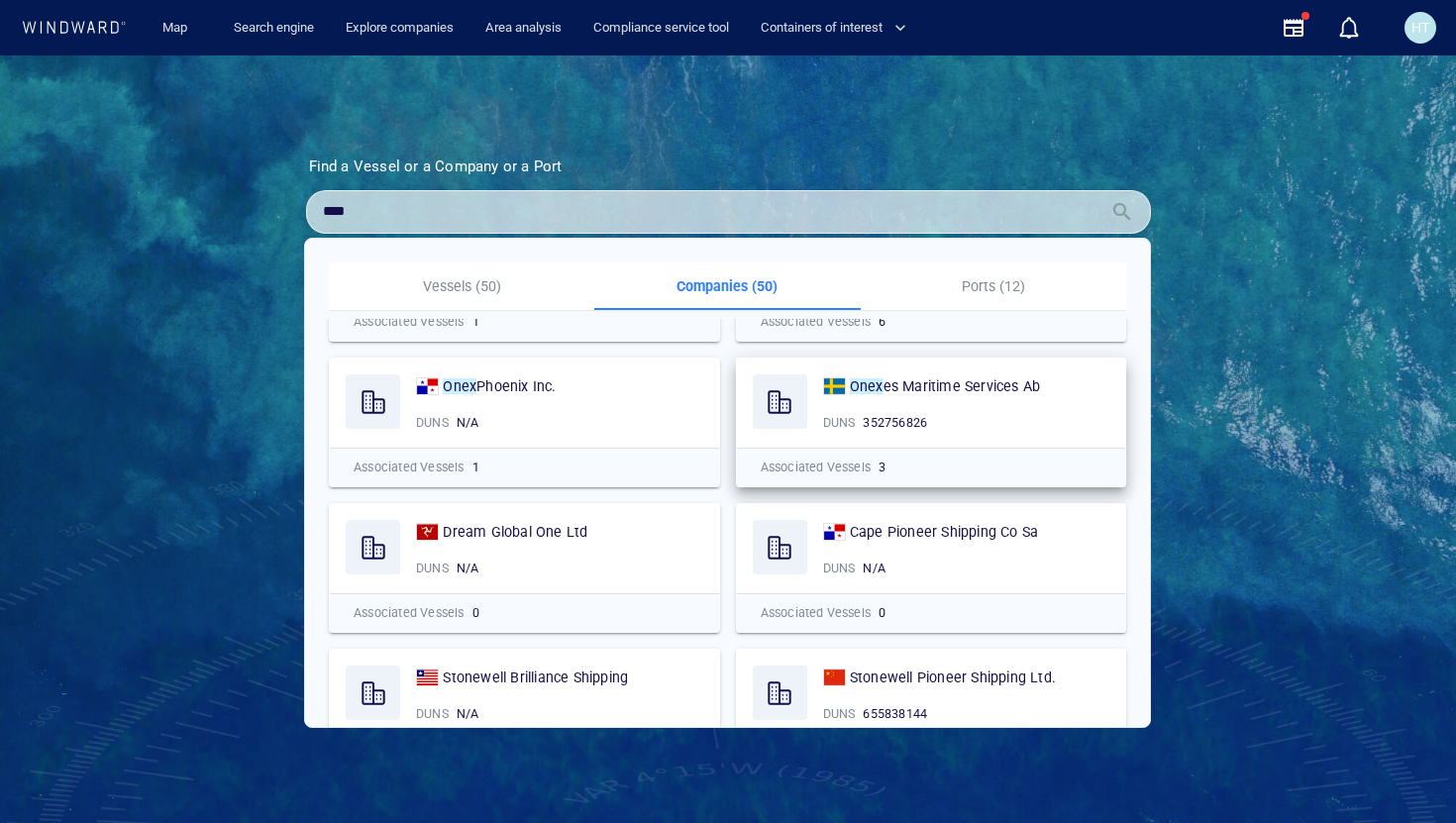scroll, scrollTop: 0, scrollLeft: 0, axis: both 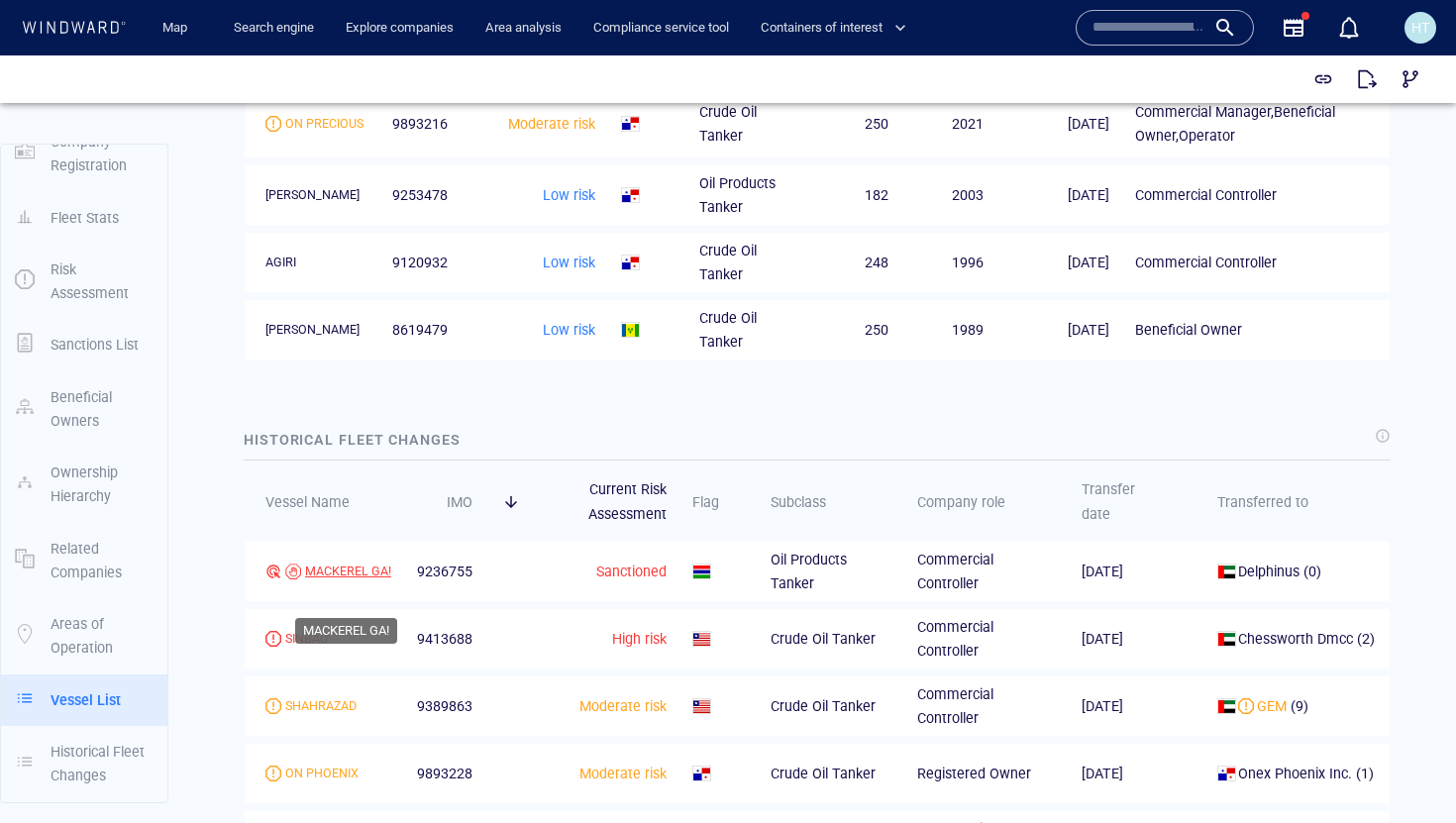 click on "MACKEREL GA!" at bounding box center [348, 571] 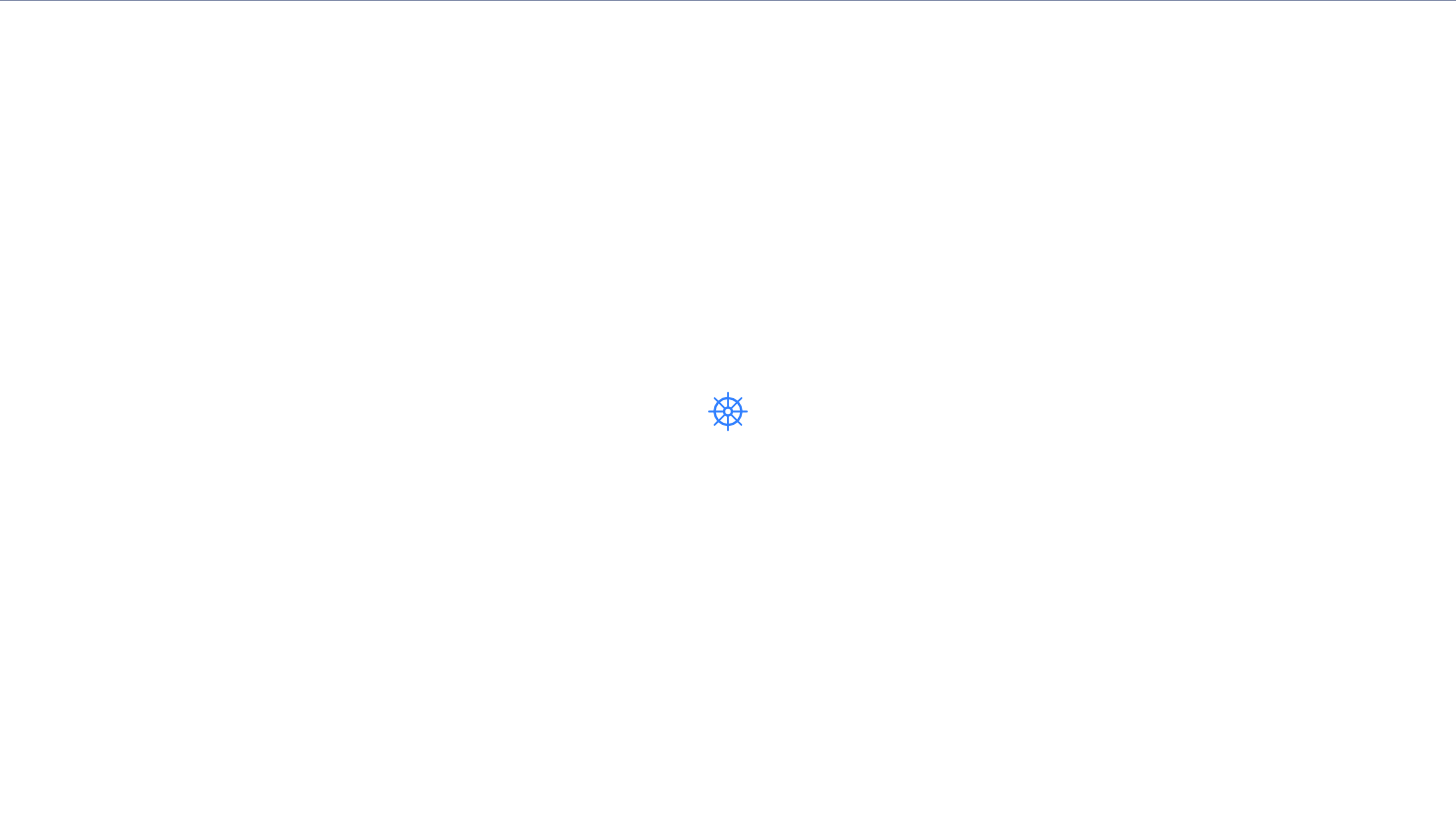 scroll, scrollTop: 0, scrollLeft: 0, axis: both 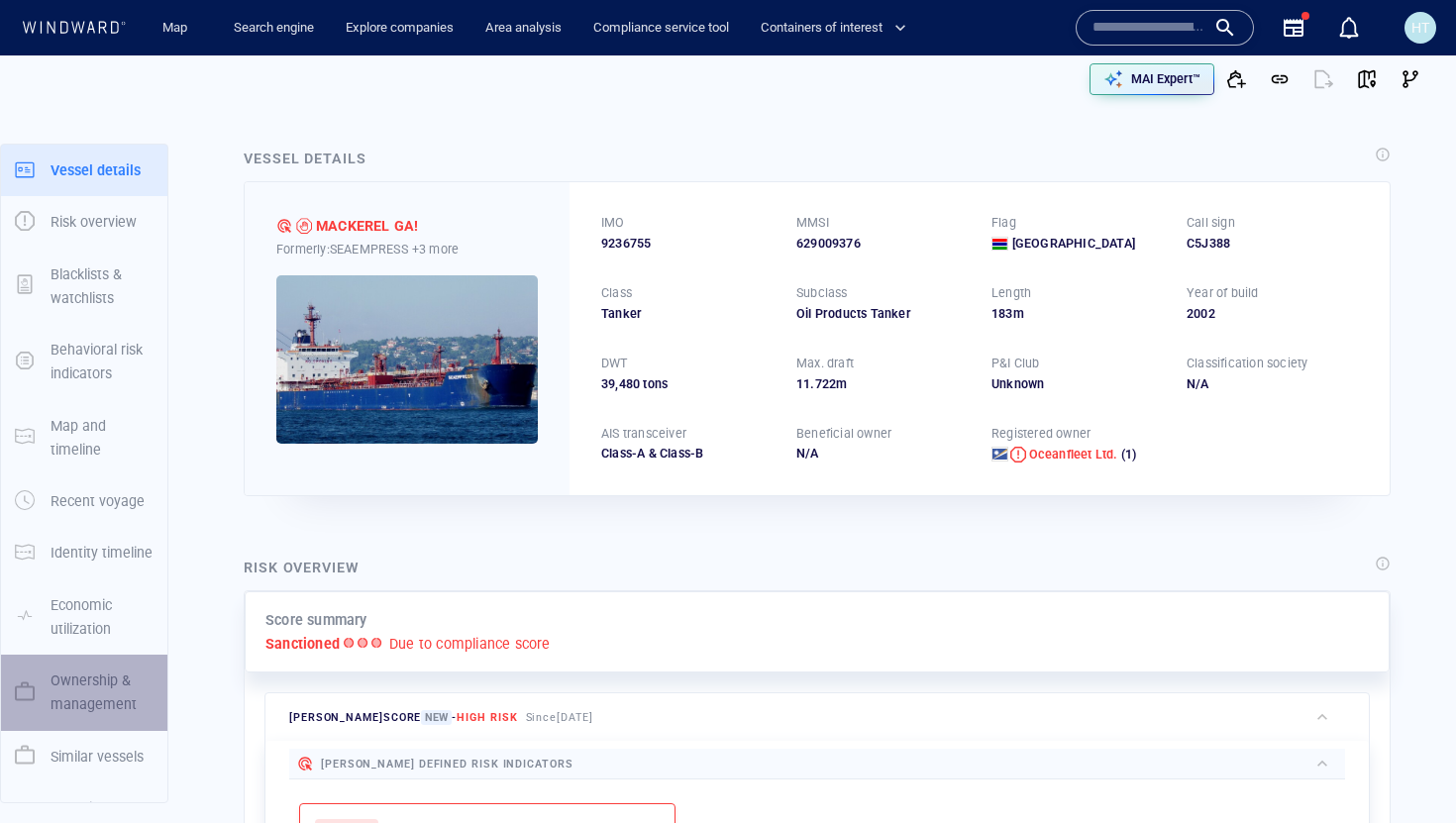 click on "Ownership & management" at bounding box center [102, 692] 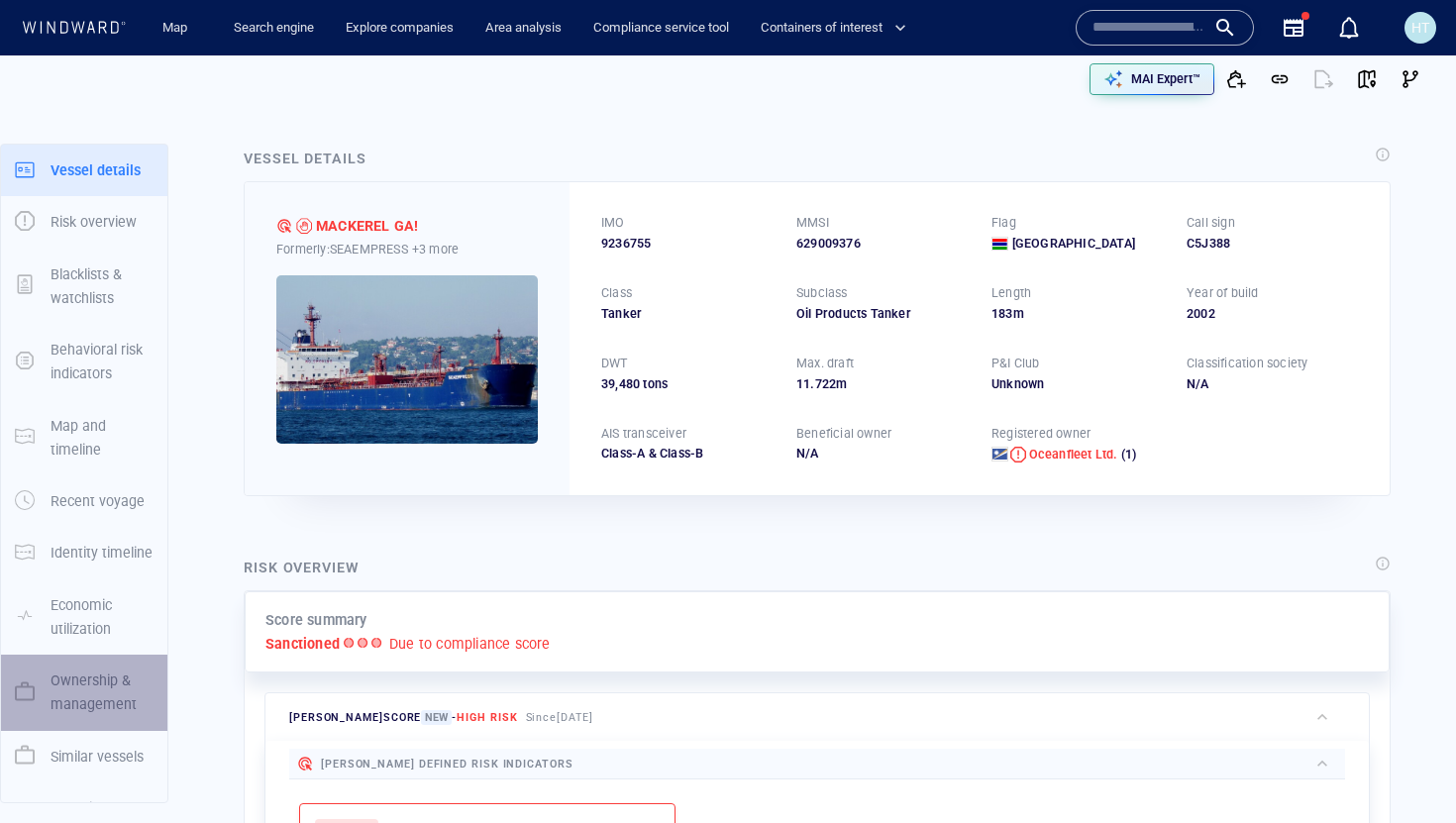 scroll, scrollTop: 901, scrollLeft: 0, axis: vertical 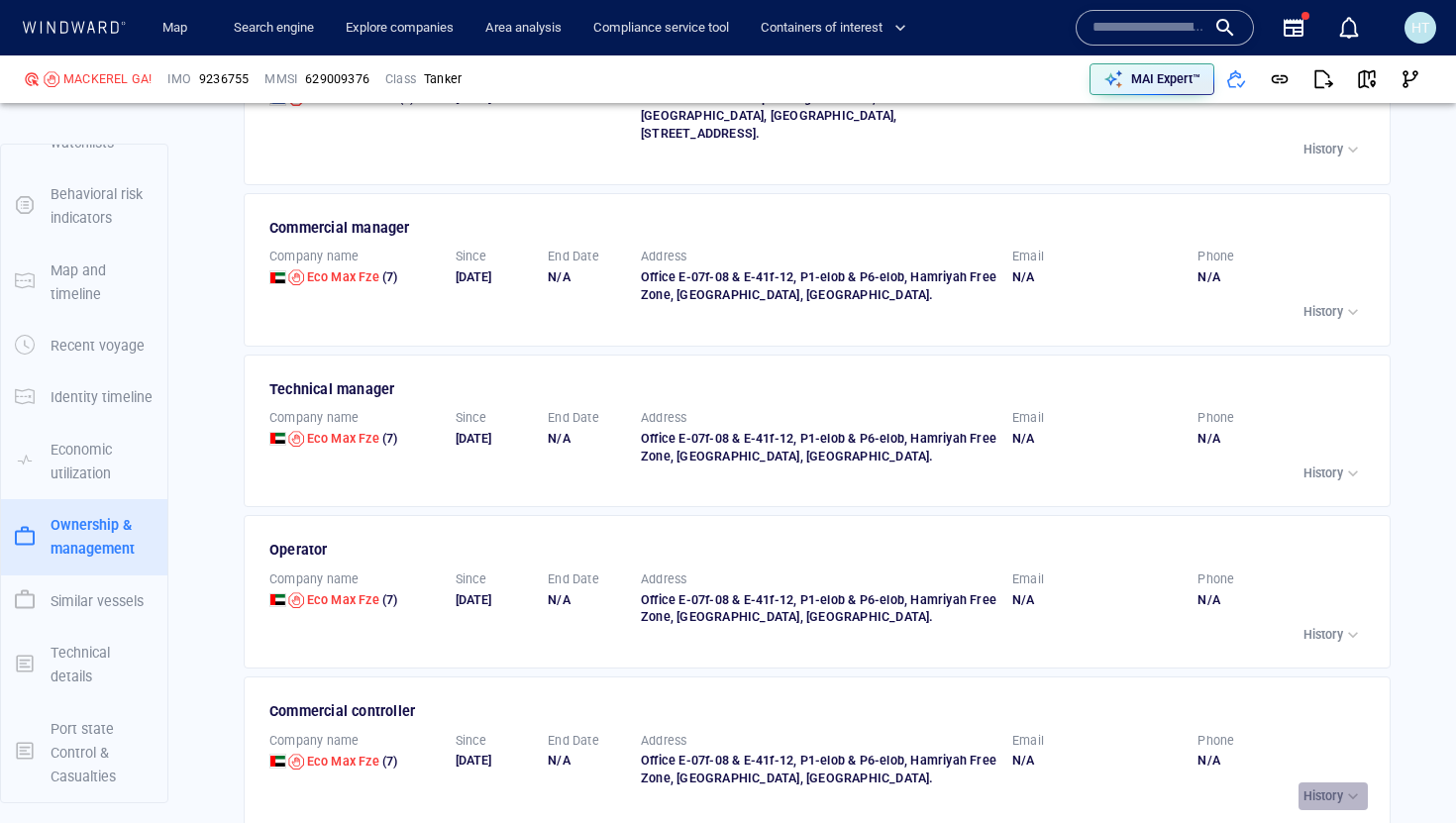 click on "History" at bounding box center (1323, 796) 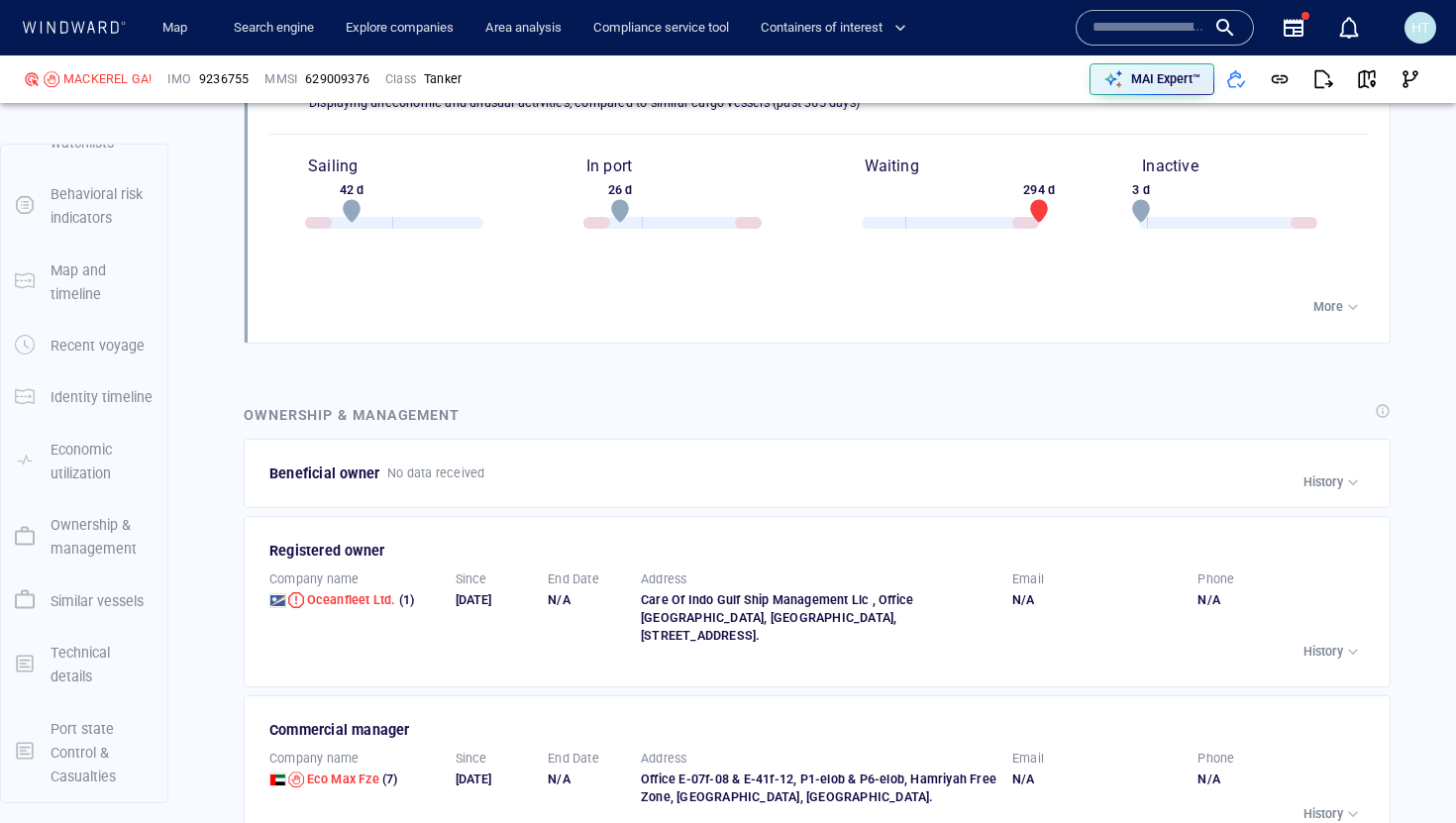 scroll, scrollTop: 2764, scrollLeft: 0, axis: vertical 